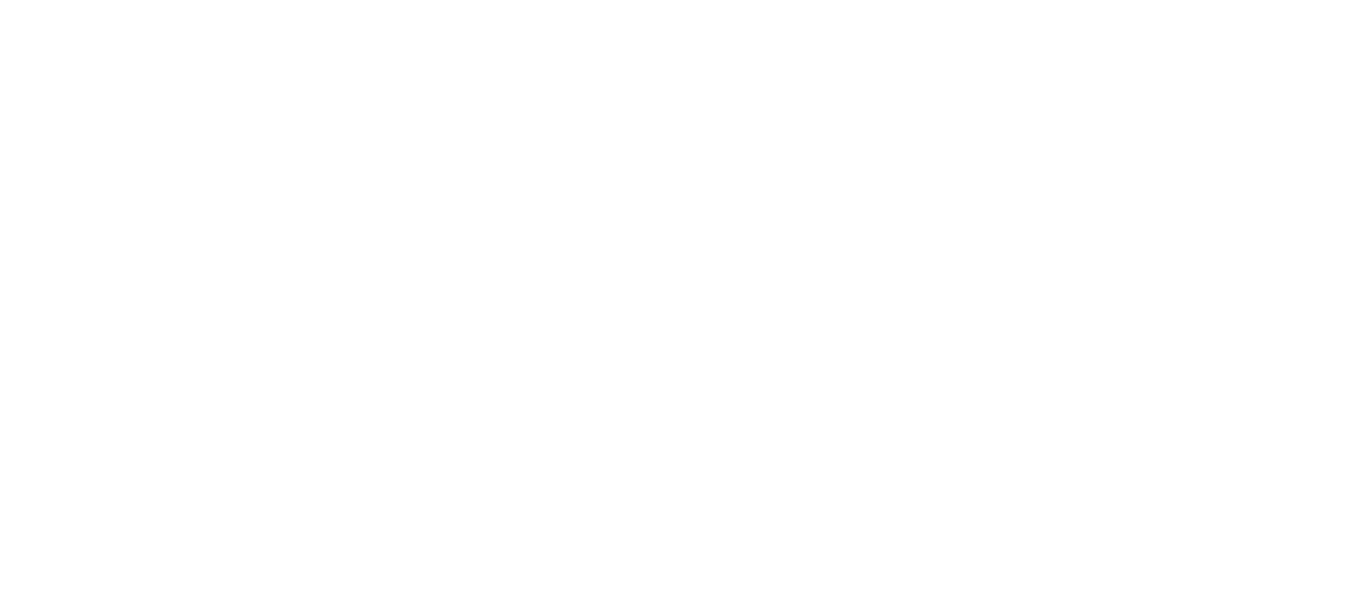 scroll, scrollTop: 0, scrollLeft: 0, axis: both 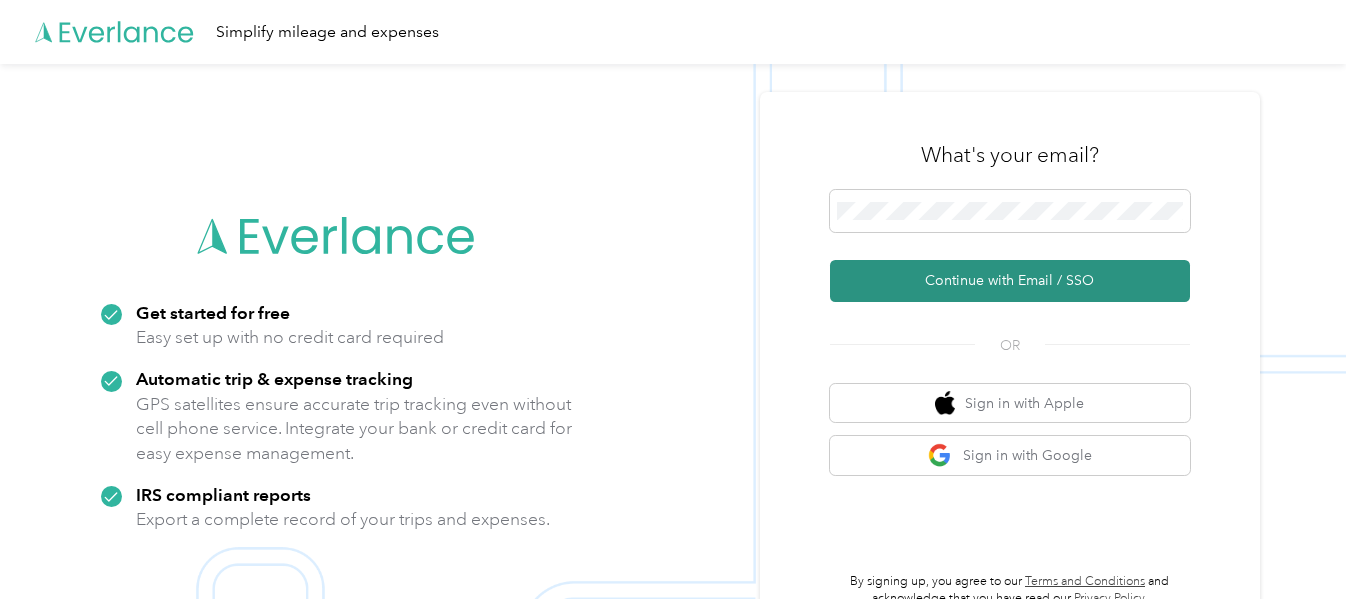 click on "Continue with Email / SSO" at bounding box center [1010, 281] 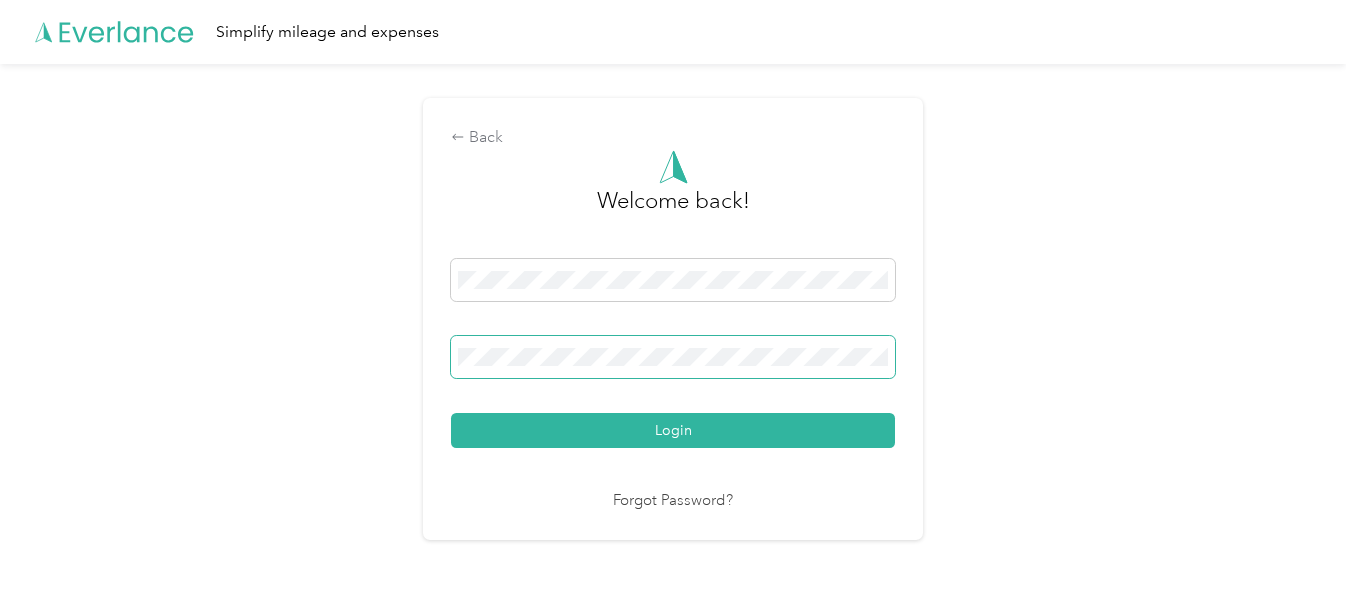 click at bounding box center [673, 357] 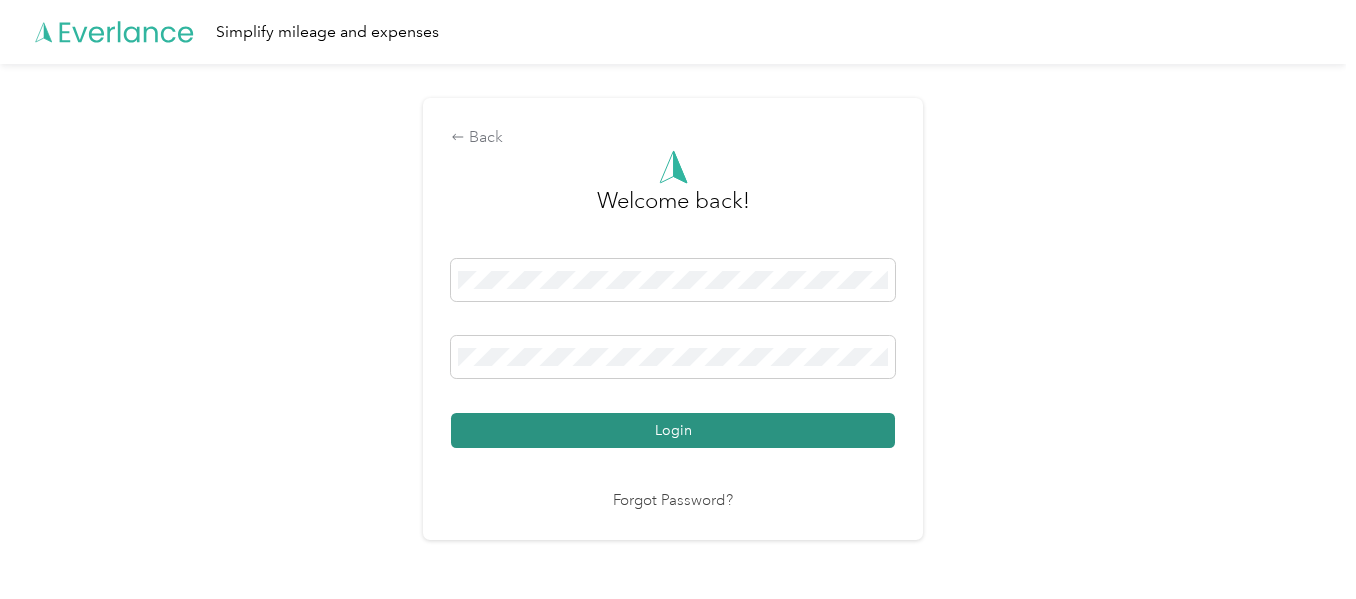 click on "Login" at bounding box center (673, 430) 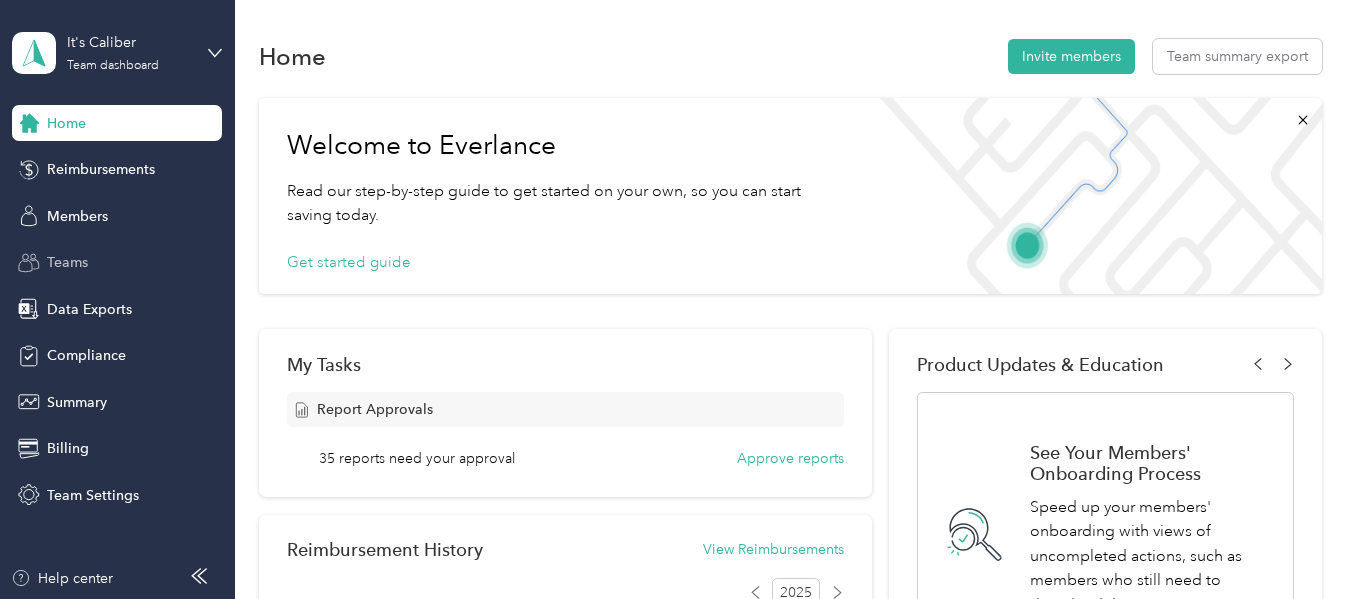 click on "Teams" at bounding box center (67, 262) 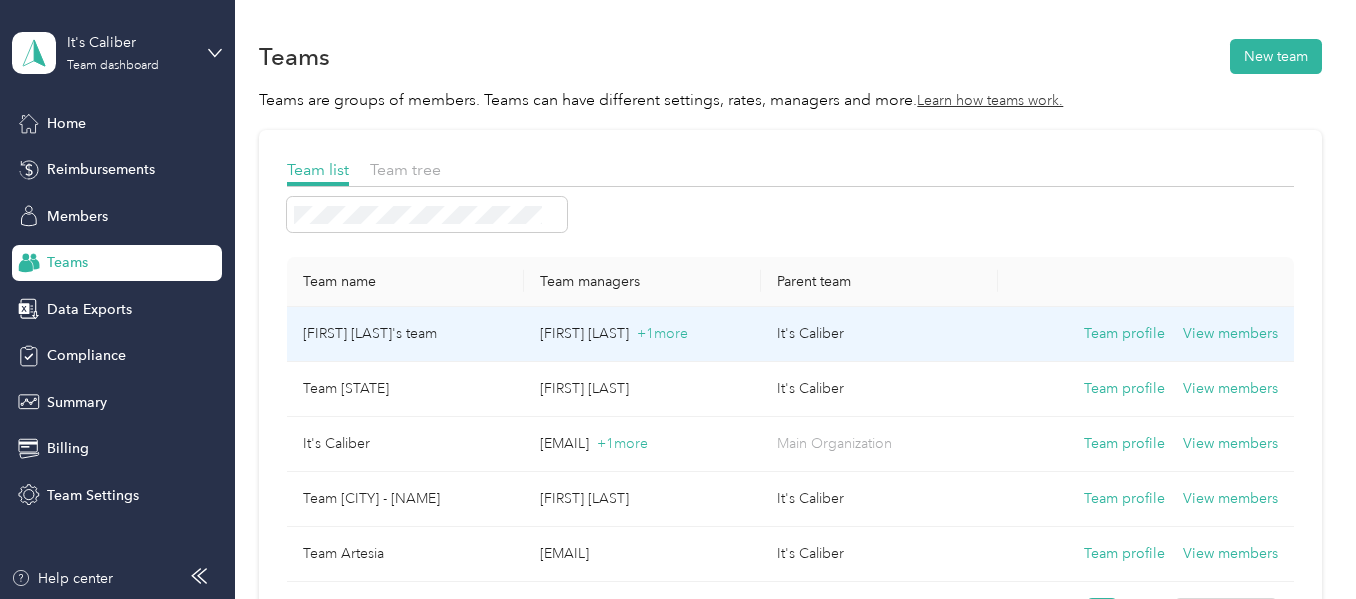 click on "[FIRST] [LAST]'s team" at bounding box center (405, 334) 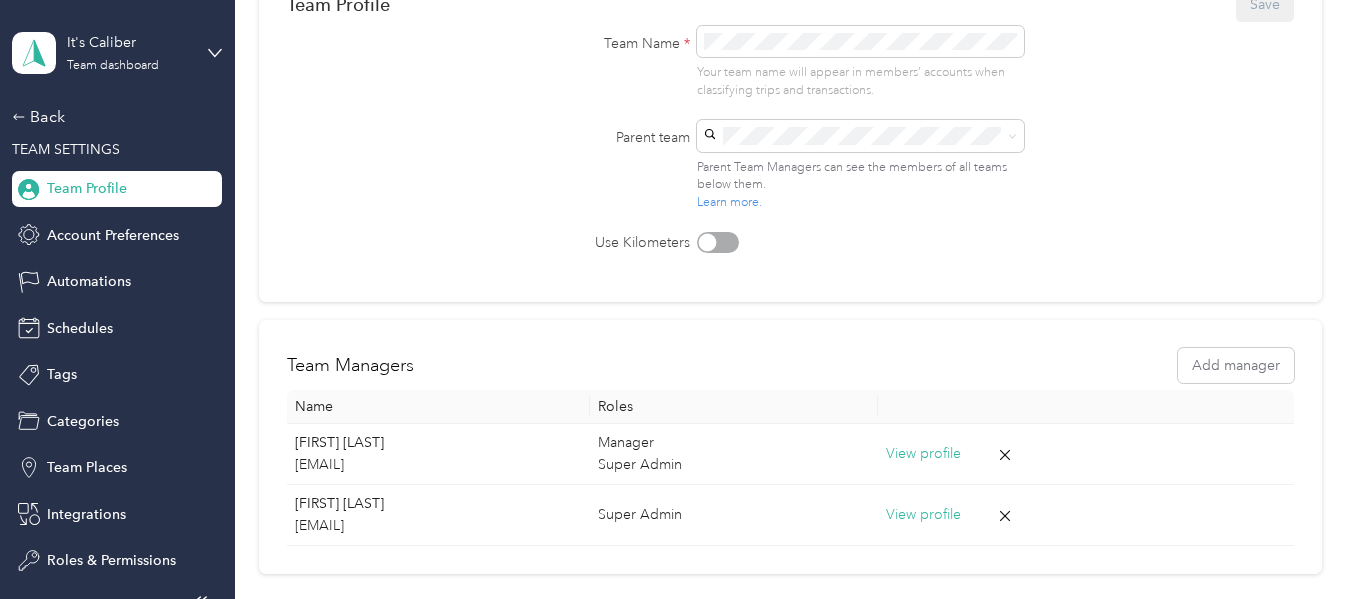 scroll, scrollTop: 0, scrollLeft: 0, axis: both 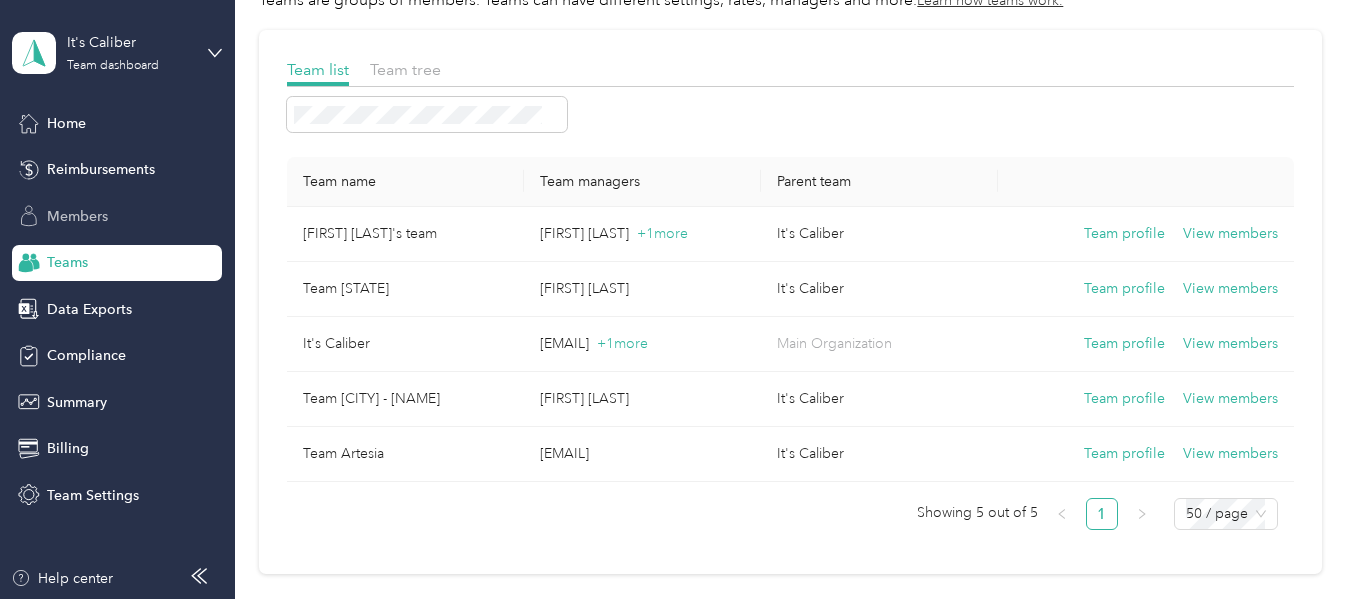 click on "Members" at bounding box center (77, 216) 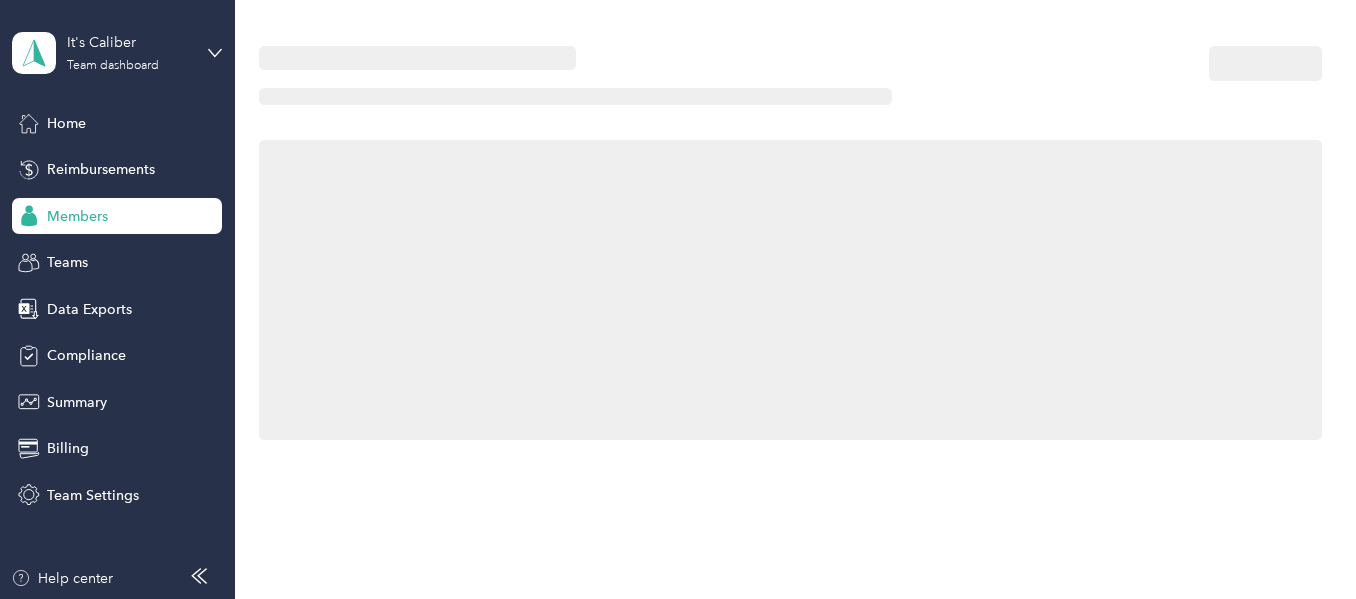 scroll, scrollTop: 0, scrollLeft: 0, axis: both 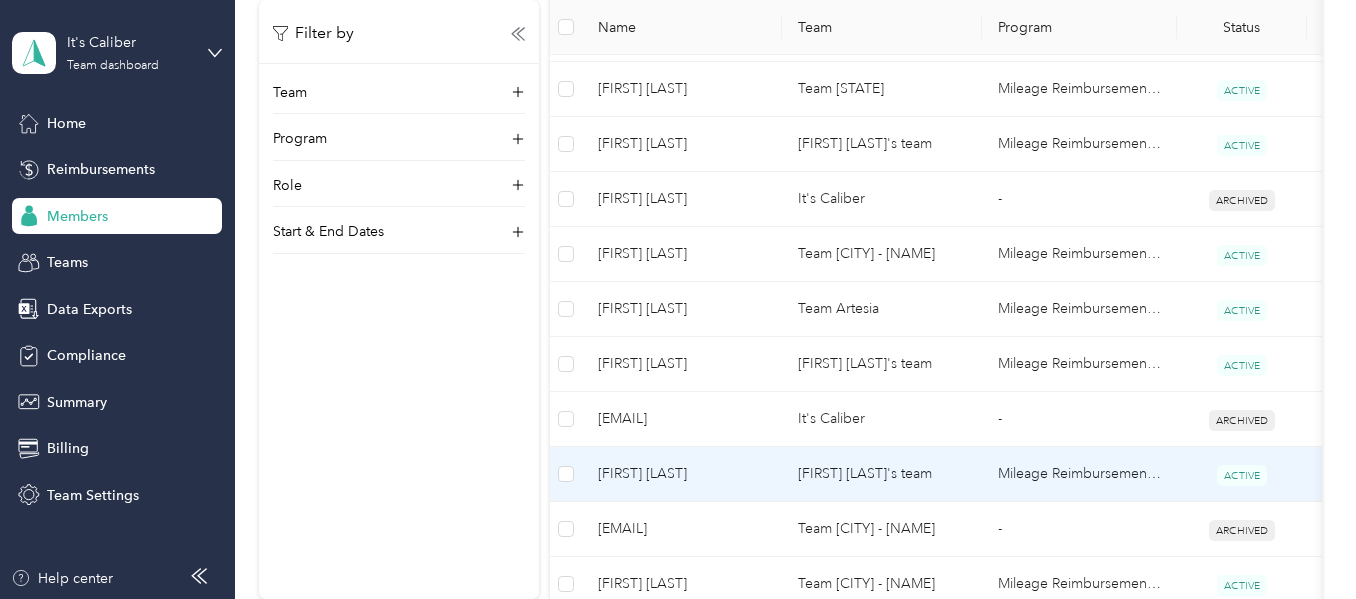 click on "[FIRST] [LAST]" at bounding box center (682, 474) 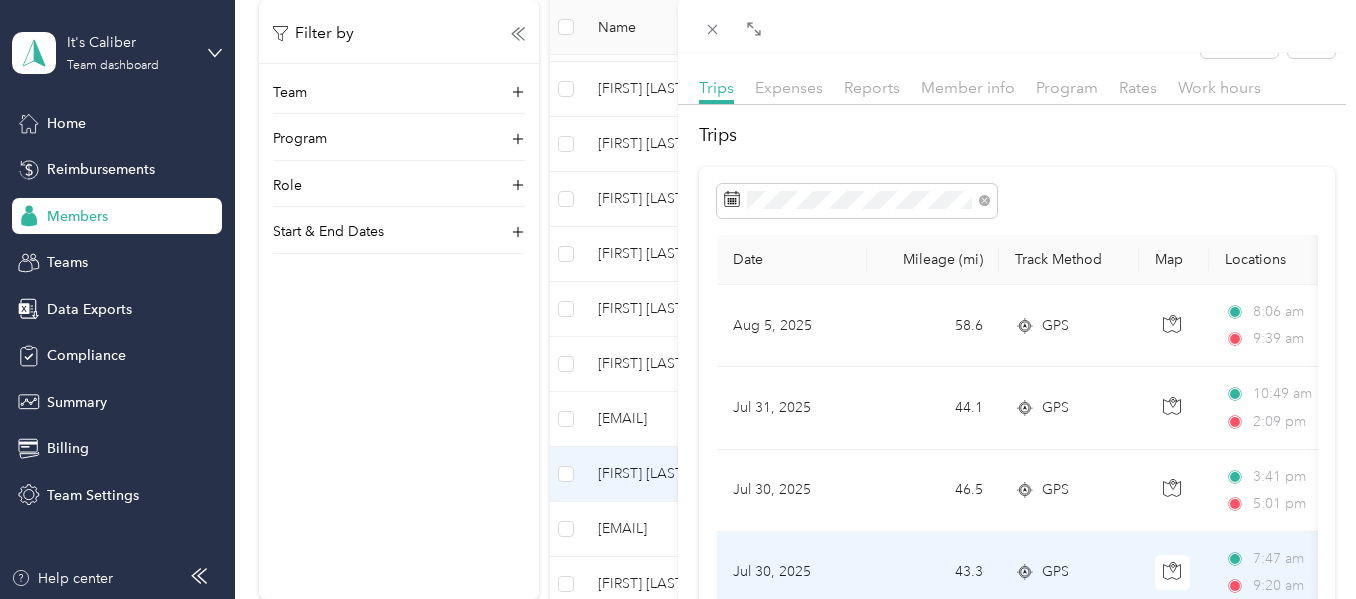 scroll, scrollTop: 0, scrollLeft: 0, axis: both 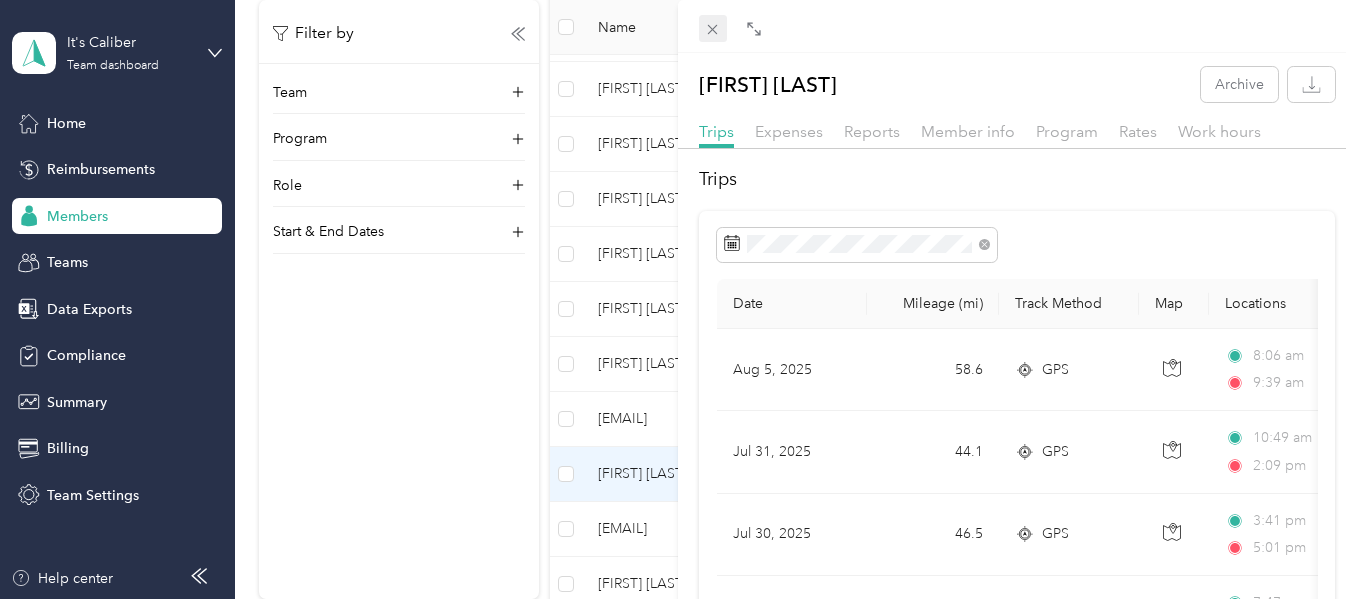 click 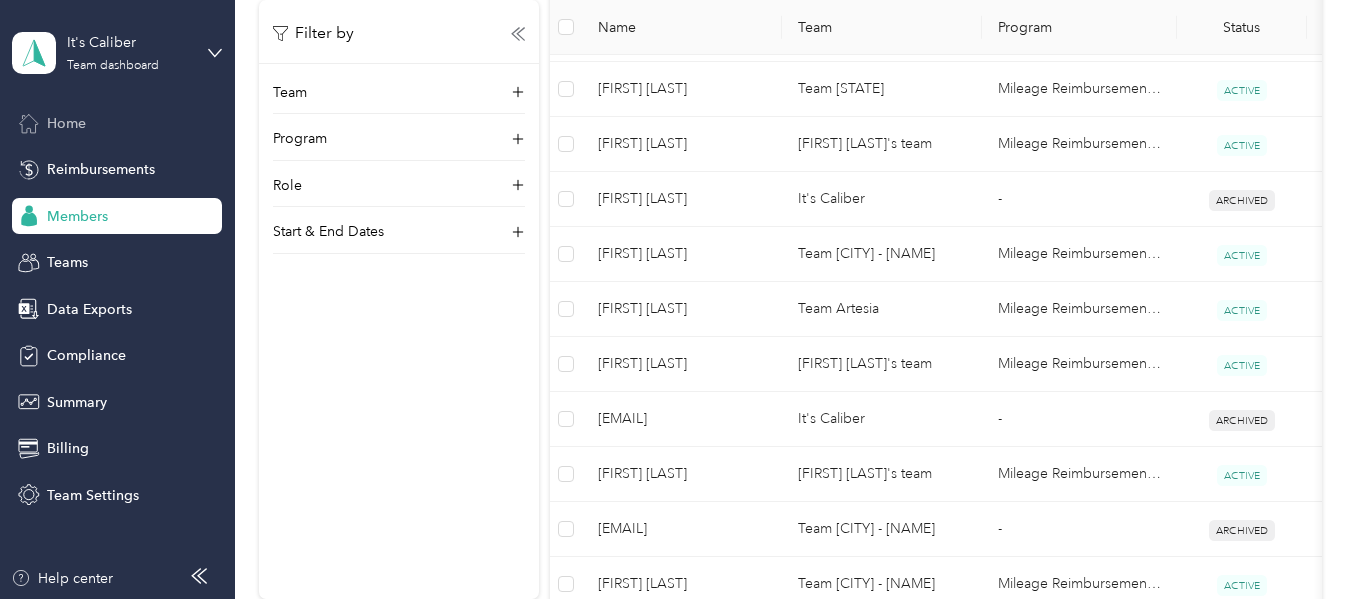 click on "Home" at bounding box center [117, 123] 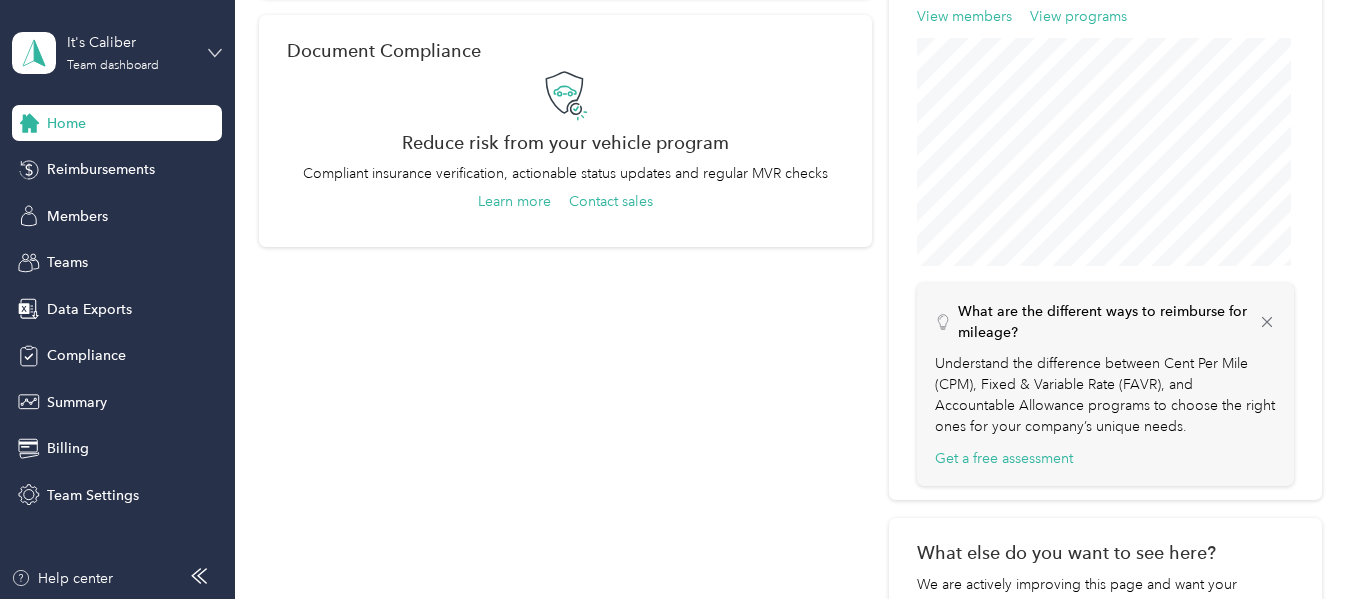 click 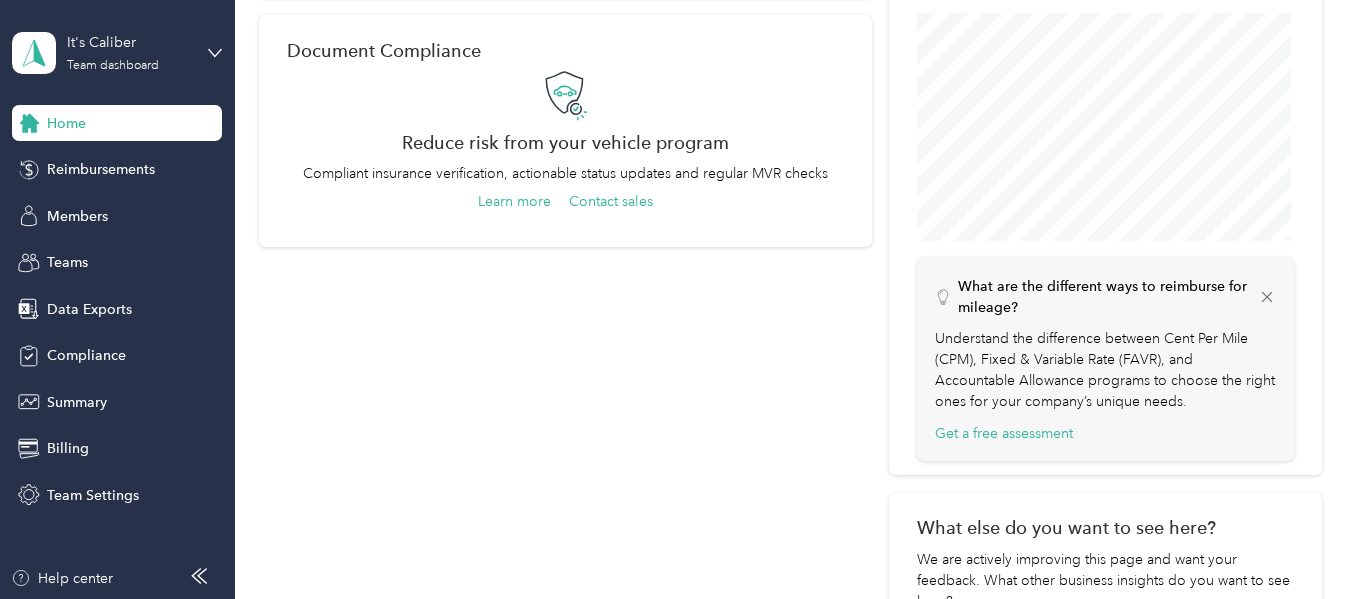click on "Log out" at bounding box center [68, 255] 